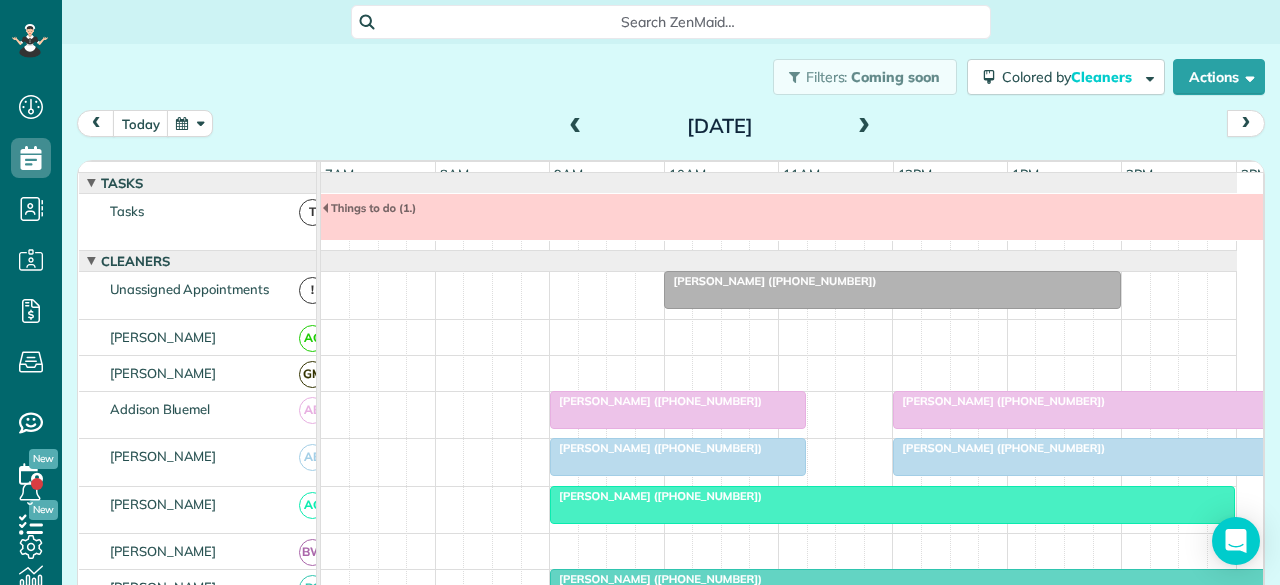 scroll, scrollTop: 0, scrollLeft: 0, axis: both 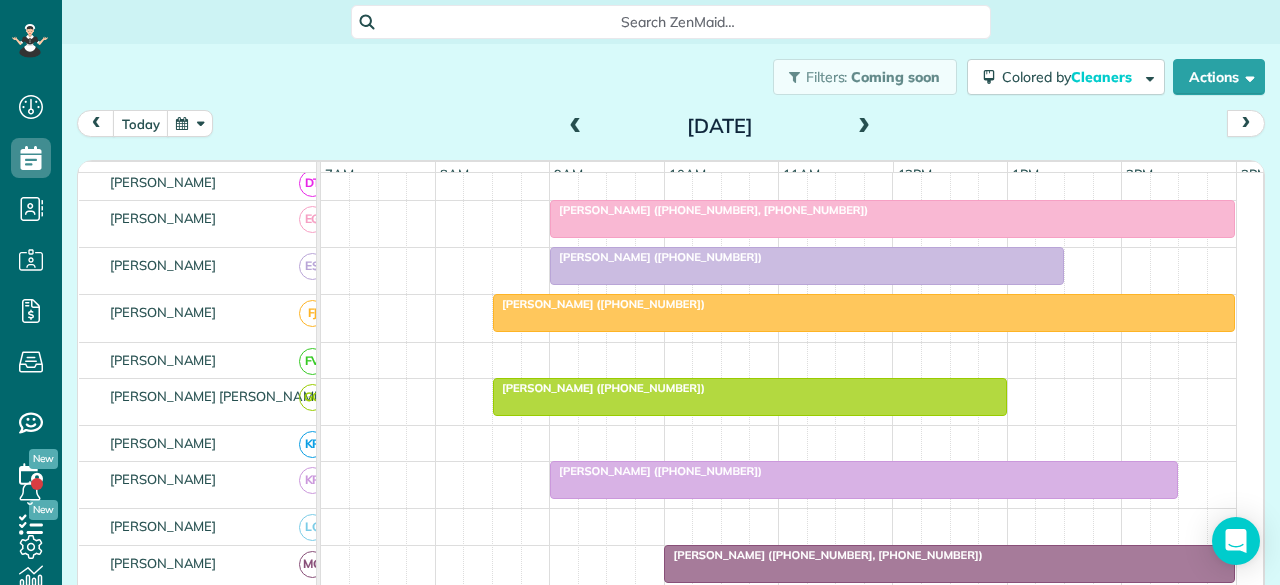 click on "[PERSON_NAME] ([PHONE_NUMBER])" at bounding box center [656, 257] 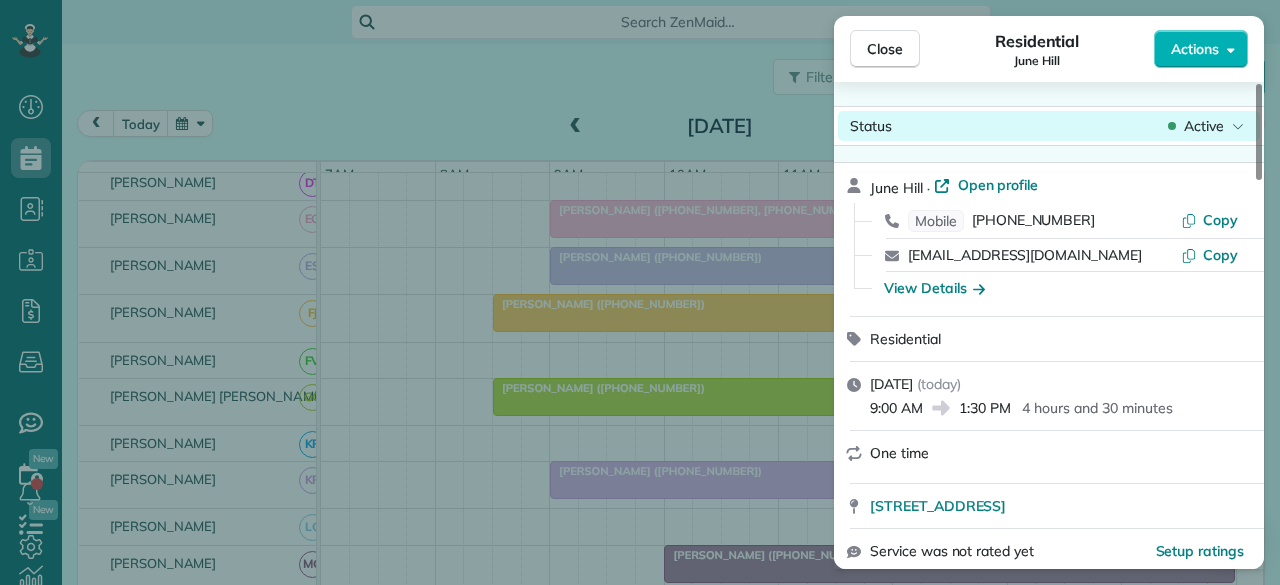 click on "Active" at bounding box center (1204, 126) 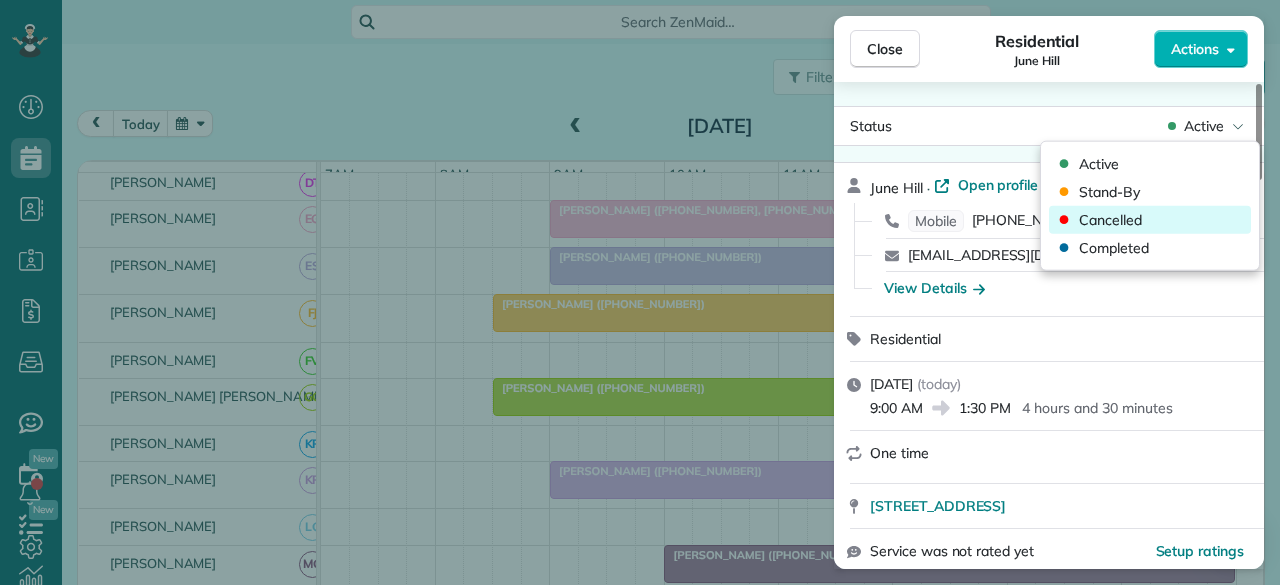 click on "Cancelled" at bounding box center (1110, 220) 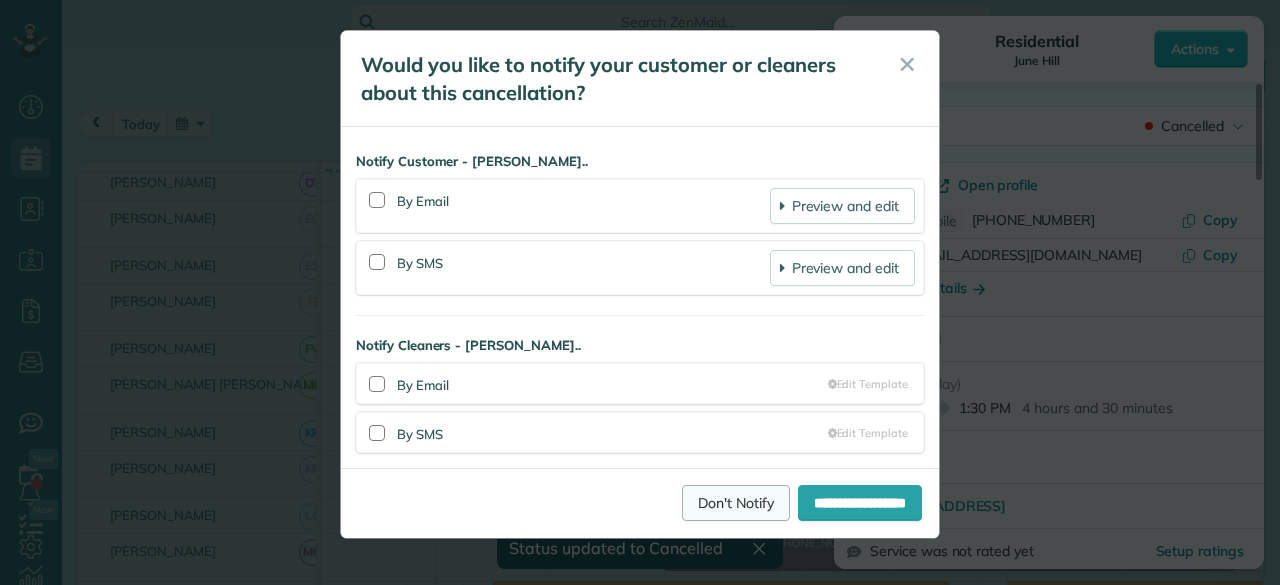 click on "Don't Notify" at bounding box center [736, 503] 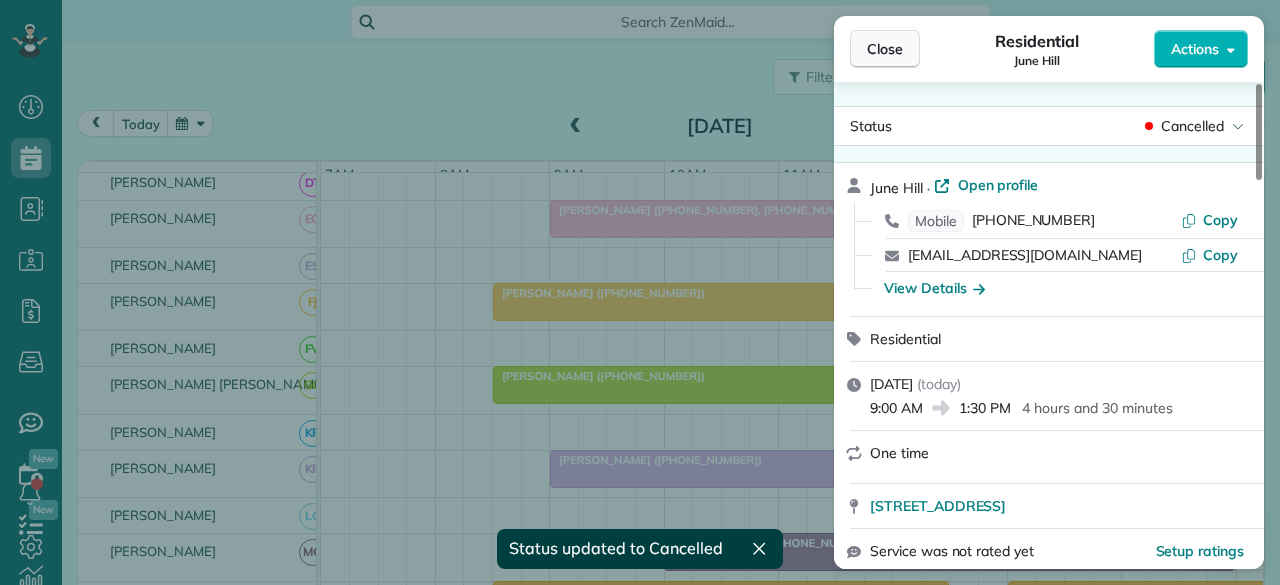 click on "Close" at bounding box center (885, 49) 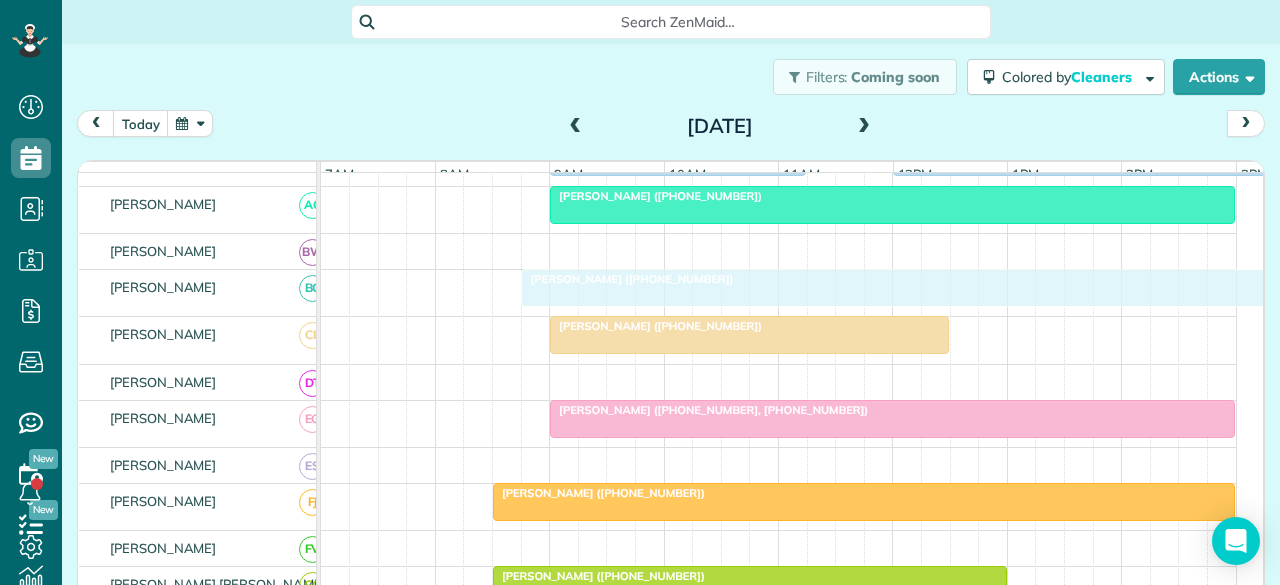 drag, startPoint x: 674, startPoint y: 297, endPoint x: 637, endPoint y: 297, distance: 37 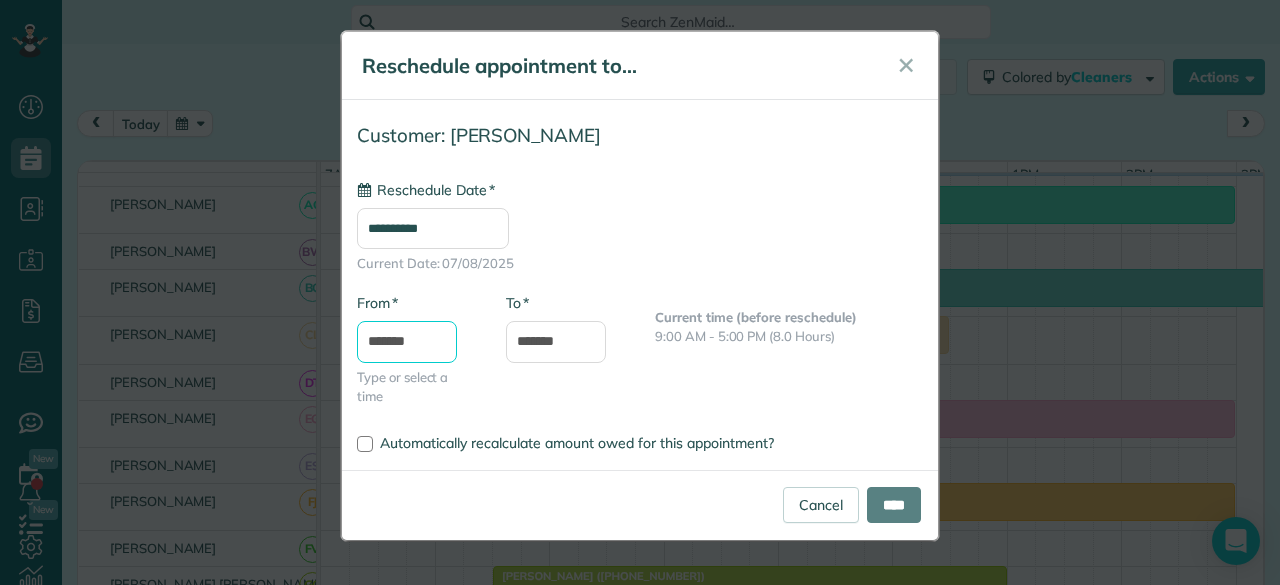 click on "*******" at bounding box center (407, 342) 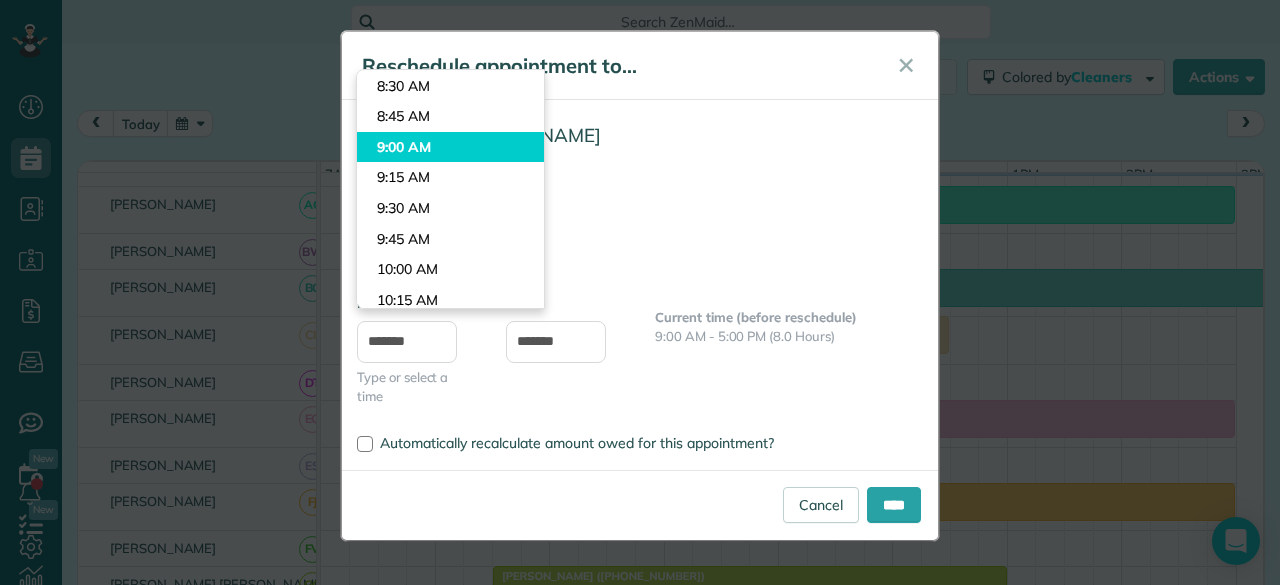 type on "*******" 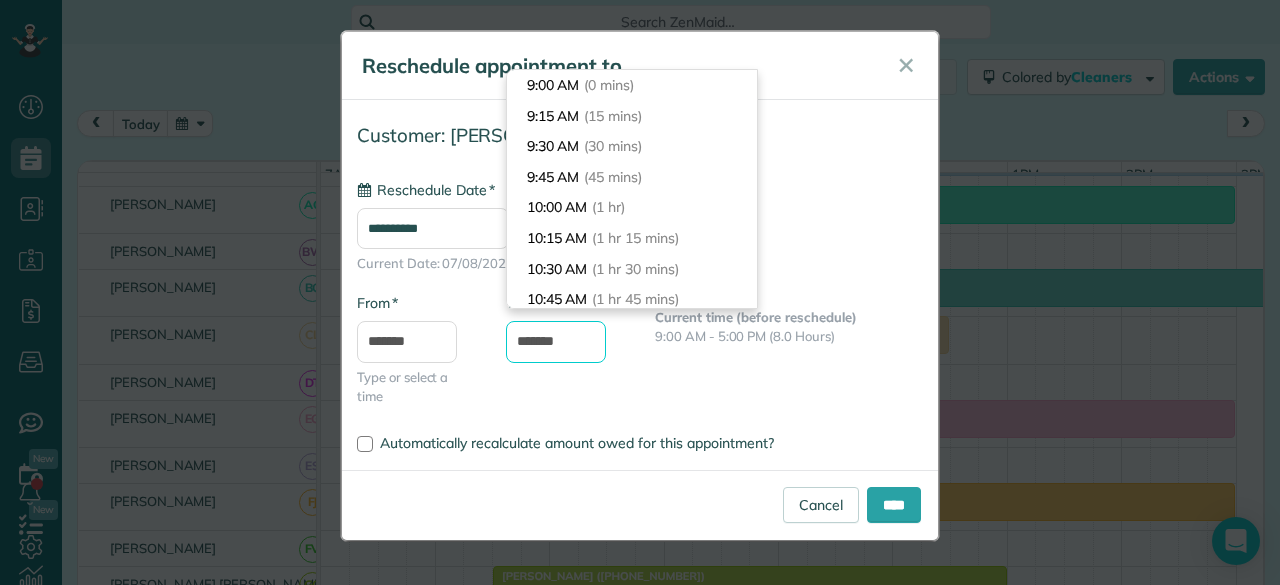 drag, startPoint x: 507, startPoint y: 341, endPoint x: 478, endPoint y: 341, distance: 29 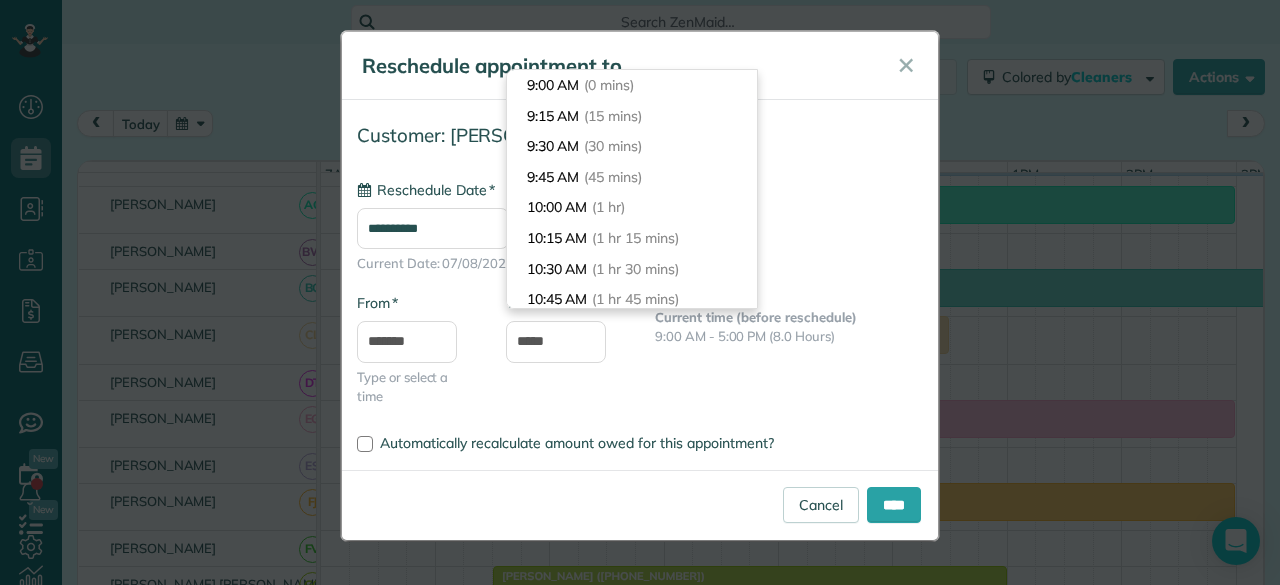 type on "*******" 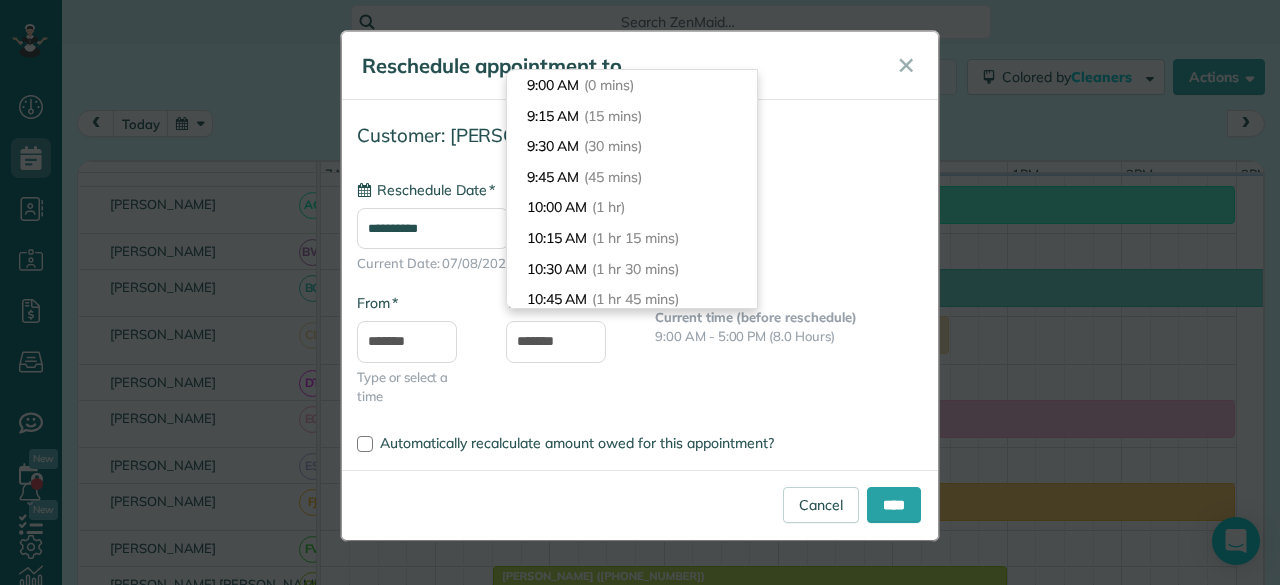 click on "*  To *******" at bounding box center (565, 328) 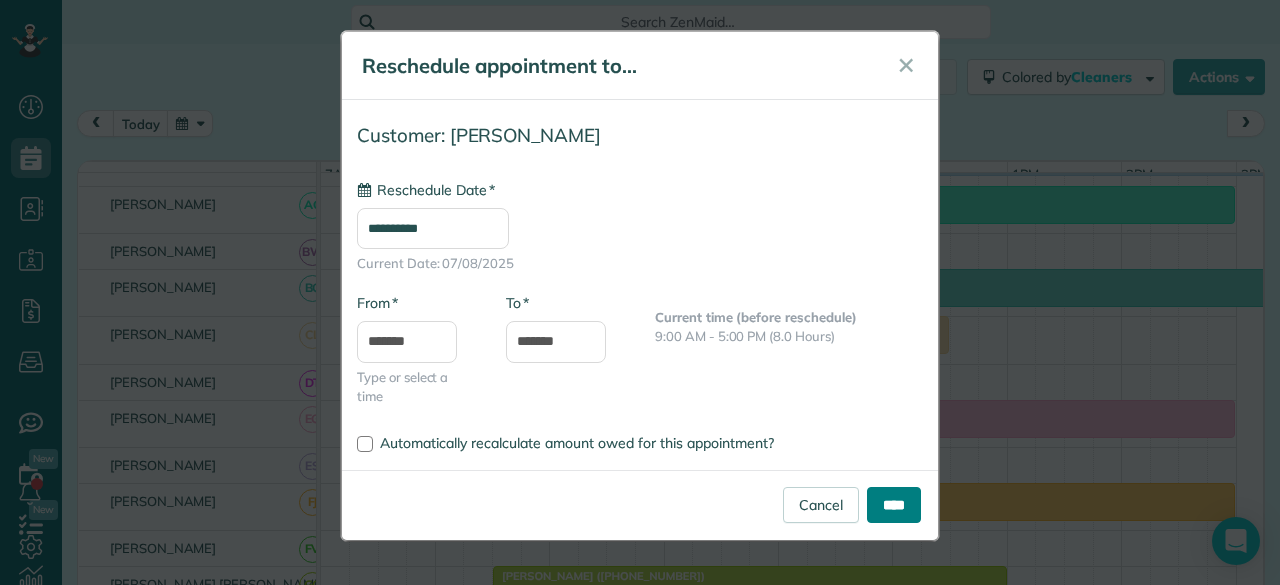 click on "****" at bounding box center [894, 505] 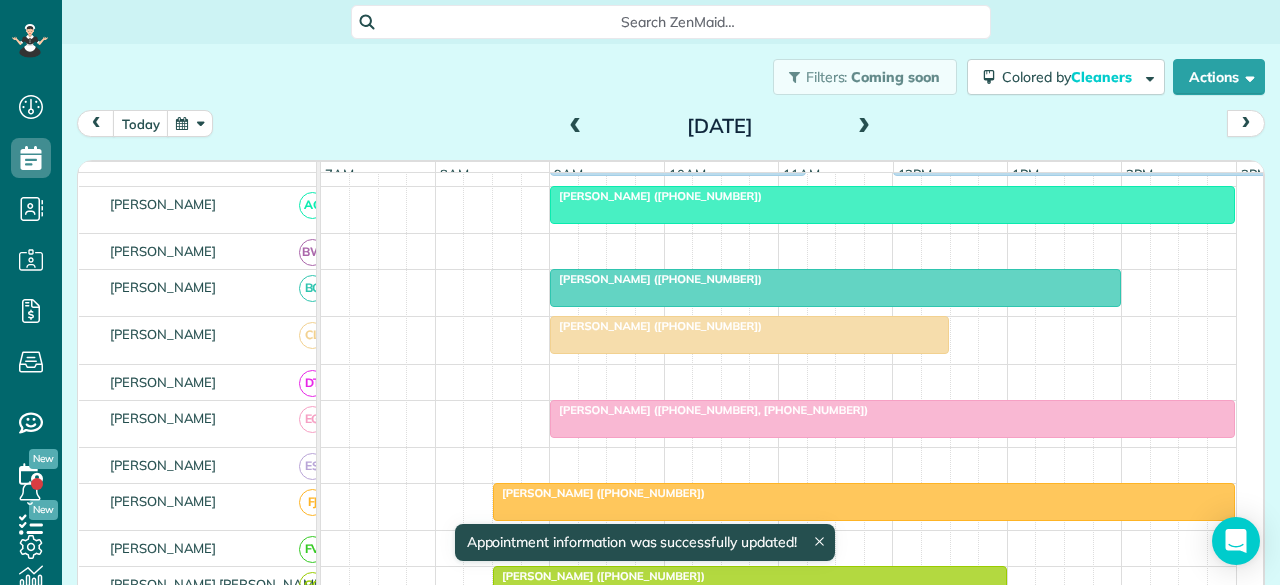 click at bounding box center (835, 288) 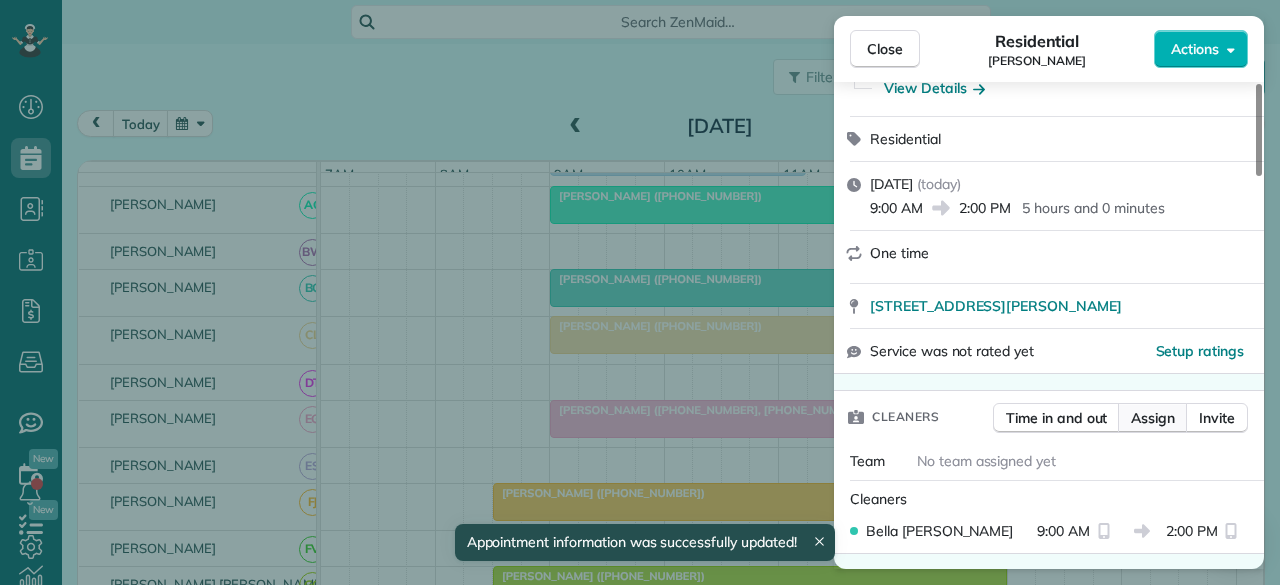 click on "Assign" at bounding box center [1153, 418] 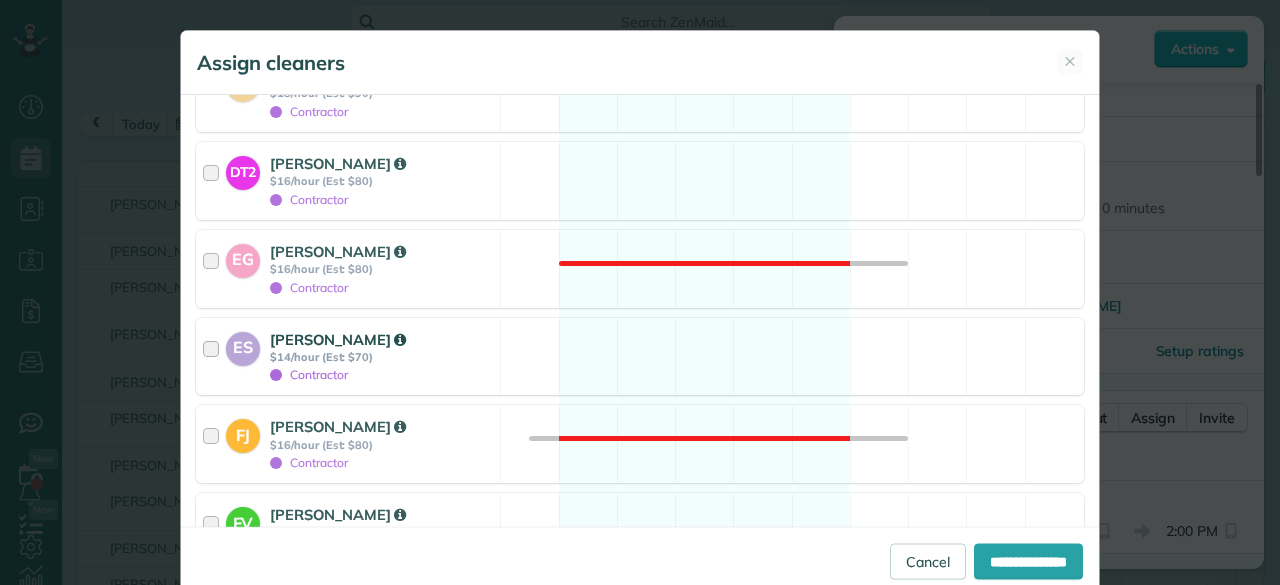 click on "[PERSON_NAME]" at bounding box center [338, 339] 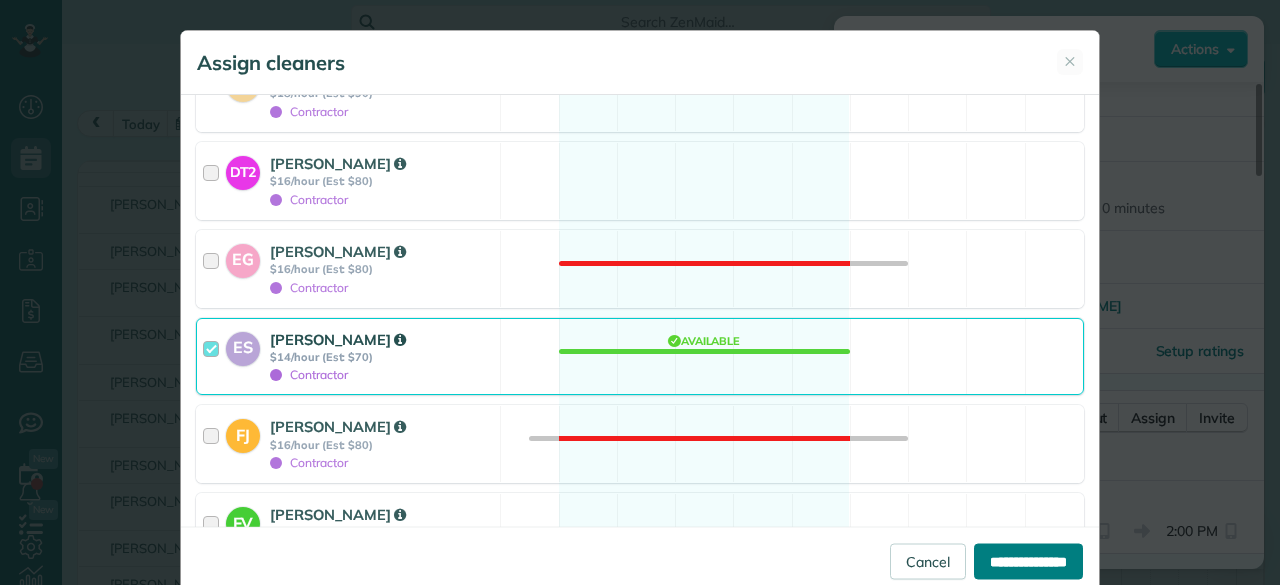 click on "**********" at bounding box center (1028, 561) 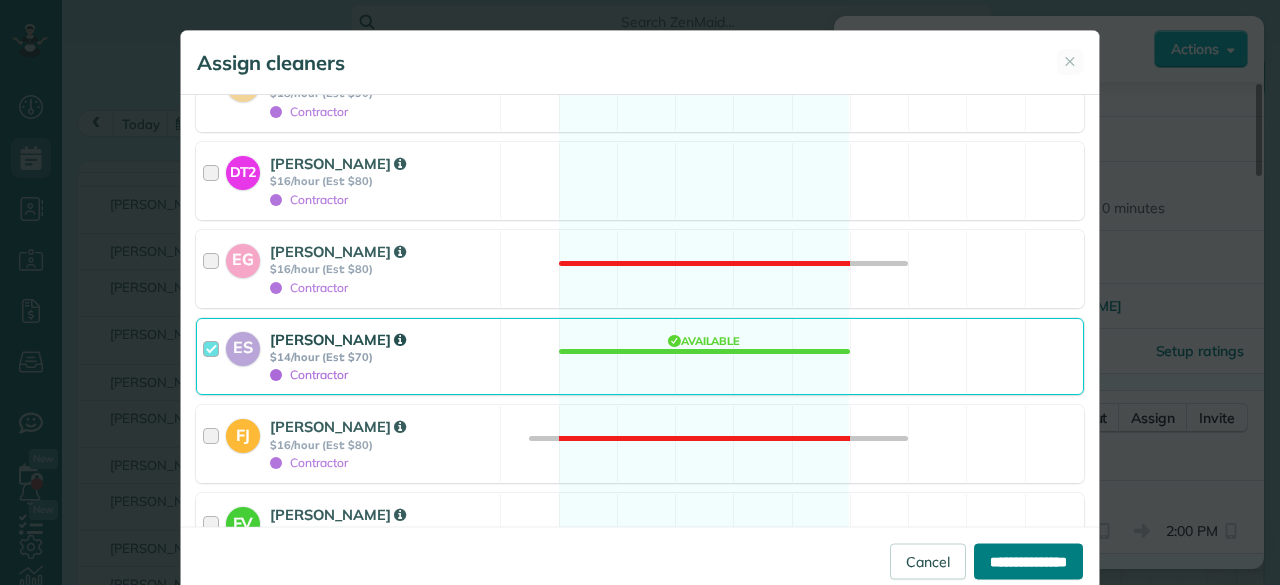type on "**********" 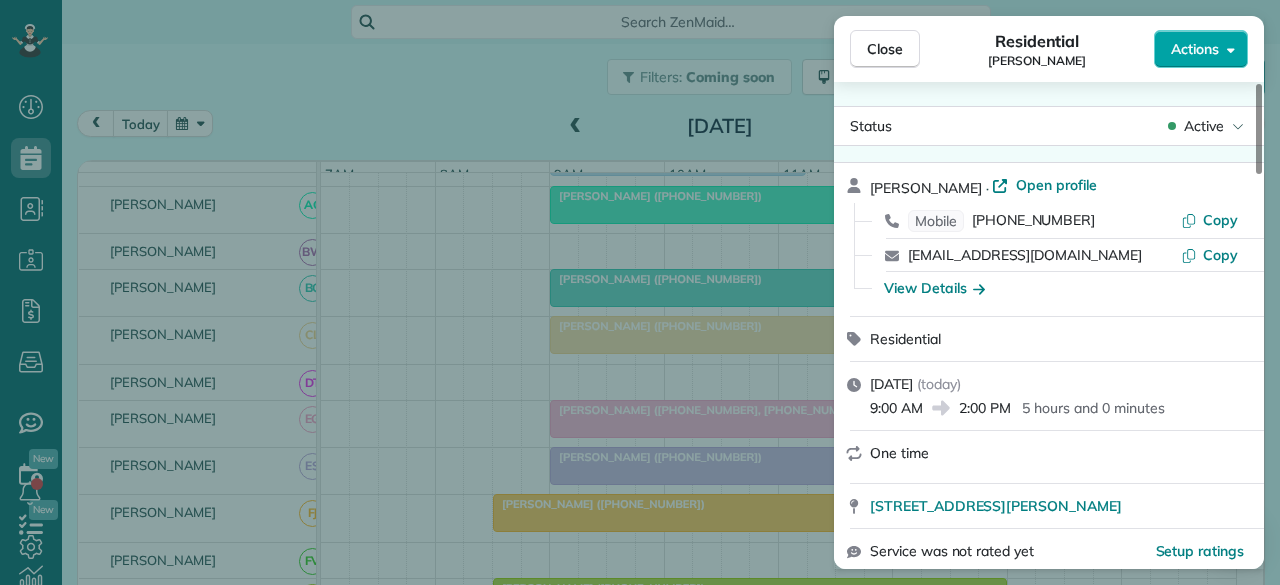 click on "Actions" at bounding box center (1195, 49) 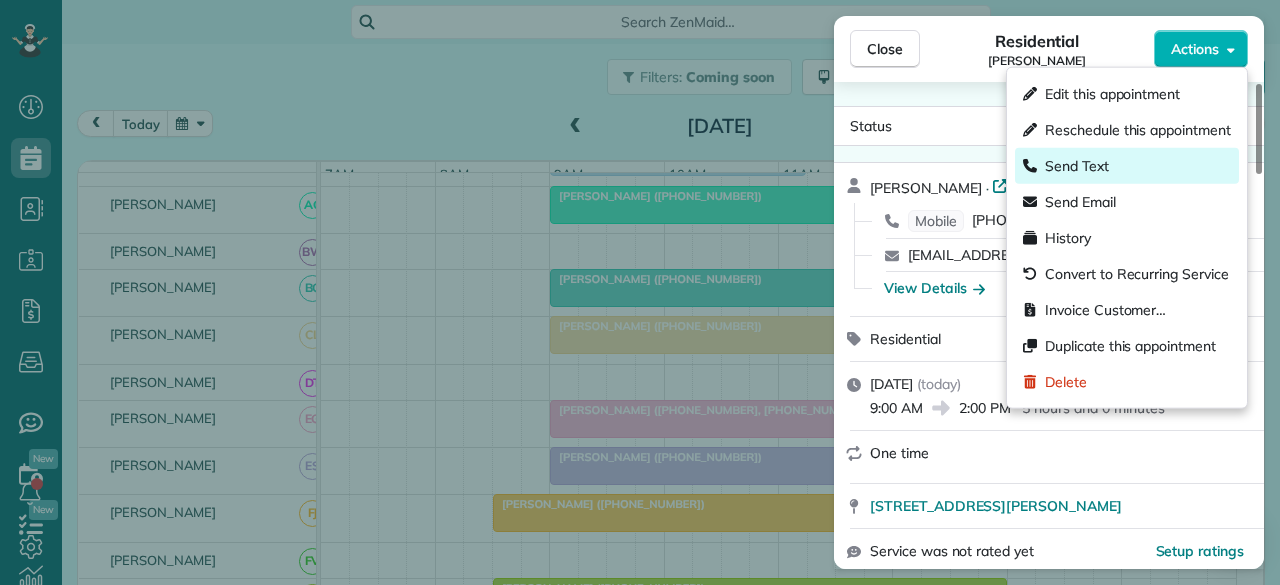 click on "Send Text" at bounding box center [1077, 166] 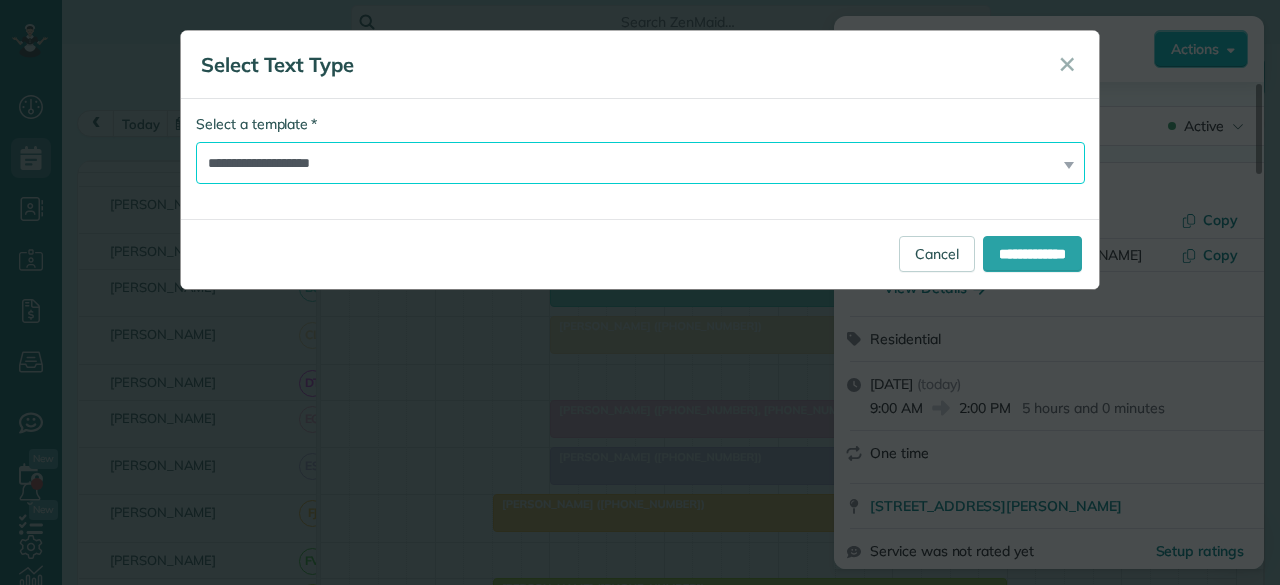 drag, startPoint x: 461, startPoint y: 166, endPoint x: 428, endPoint y: 182, distance: 36.67424 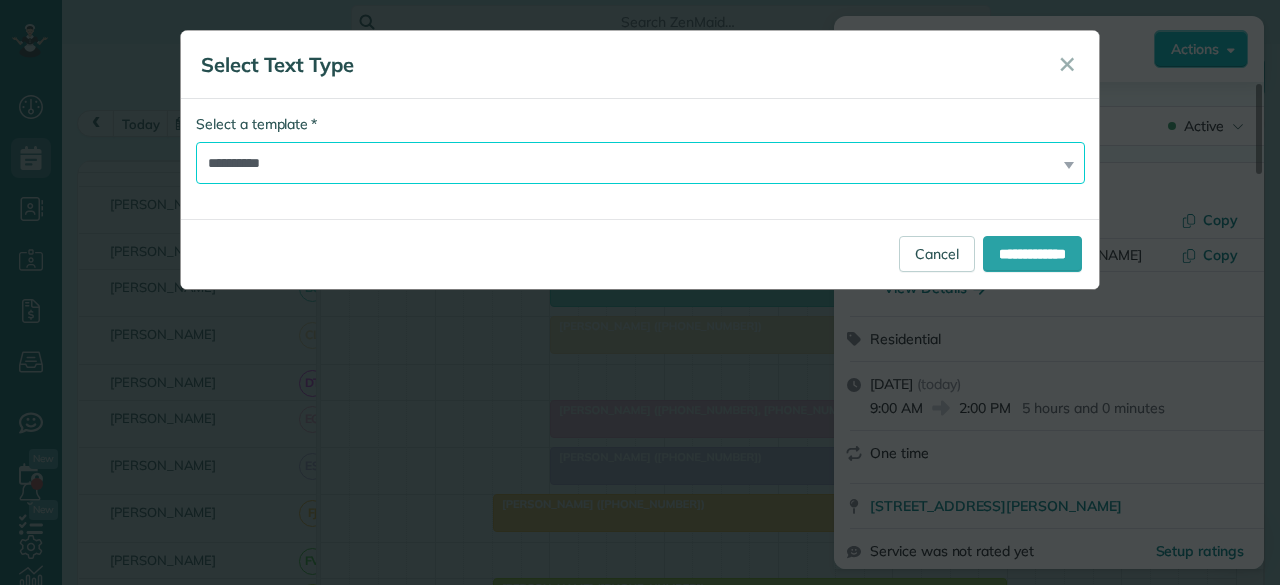 click on "**********" at bounding box center [640, 163] 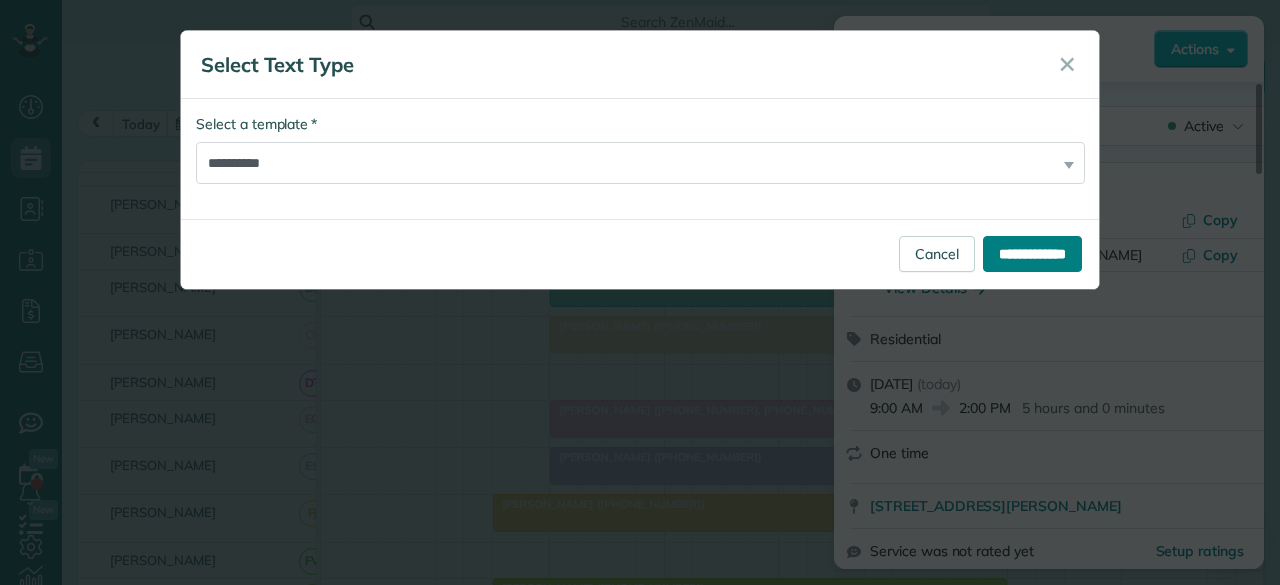 click on "**********" at bounding box center (1032, 254) 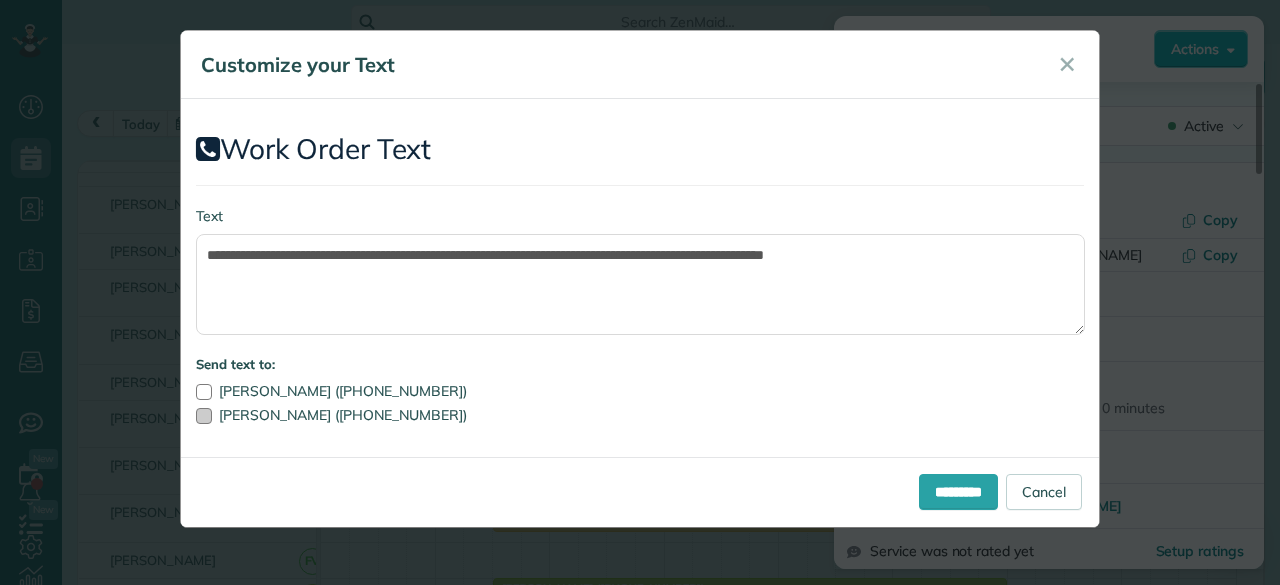 click at bounding box center [204, 416] 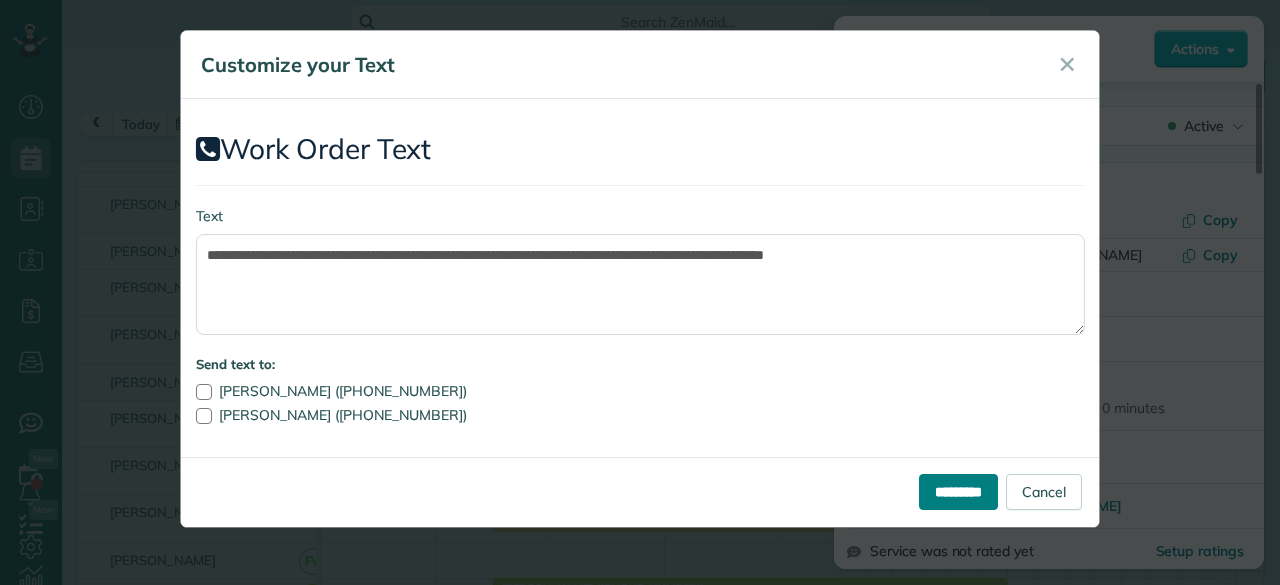 click on "*********" at bounding box center (958, 492) 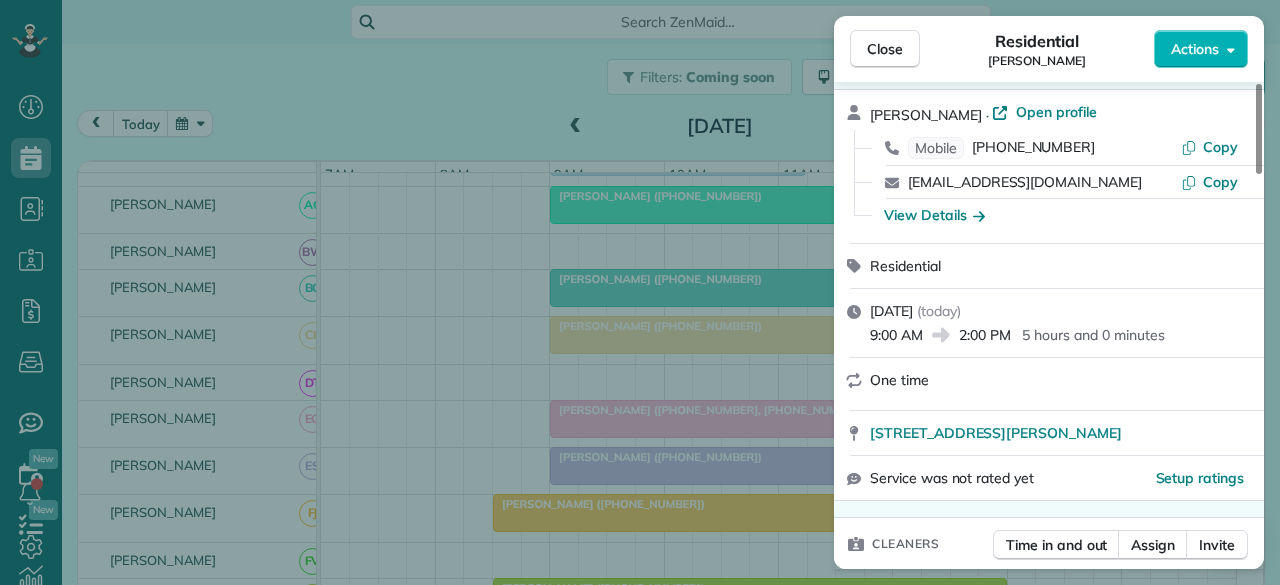 scroll, scrollTop: 100, scrollLeft: 0, axis: vertical 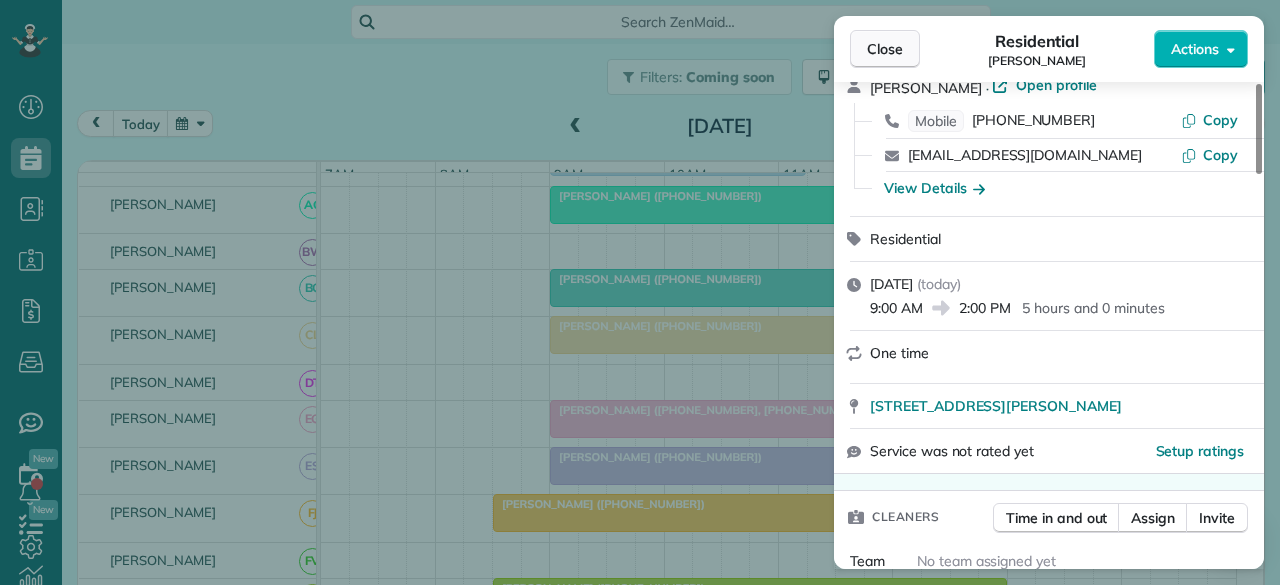 click on "Close" at bounding box center (885, 49) 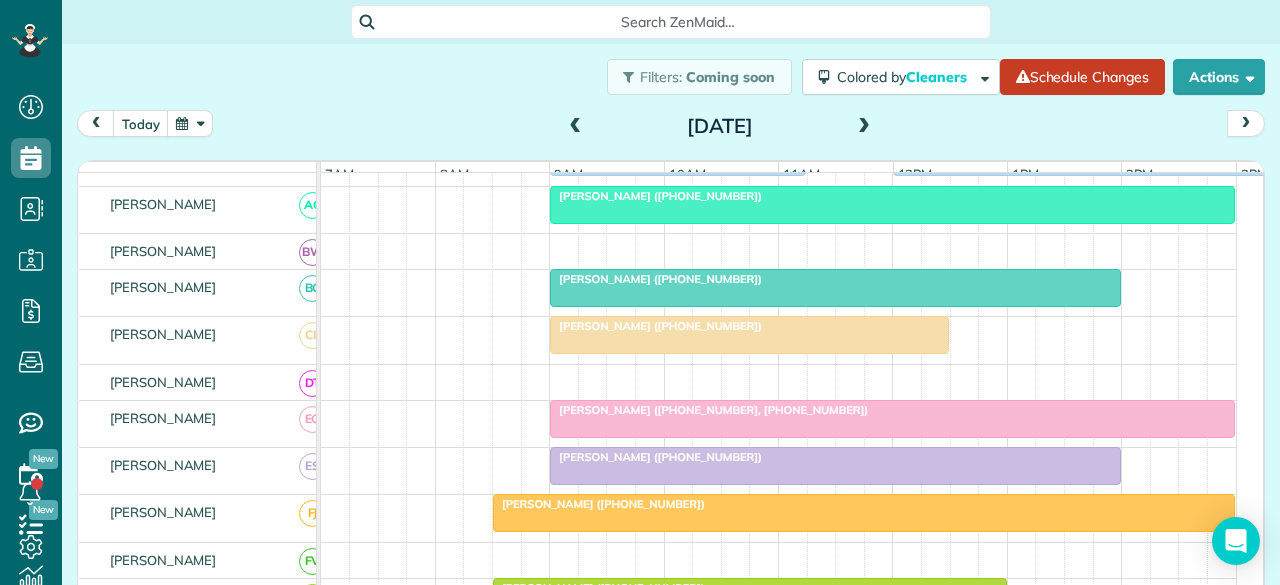 scroll, scrollTop: 366, scrollLeft: 0, axis: vertical 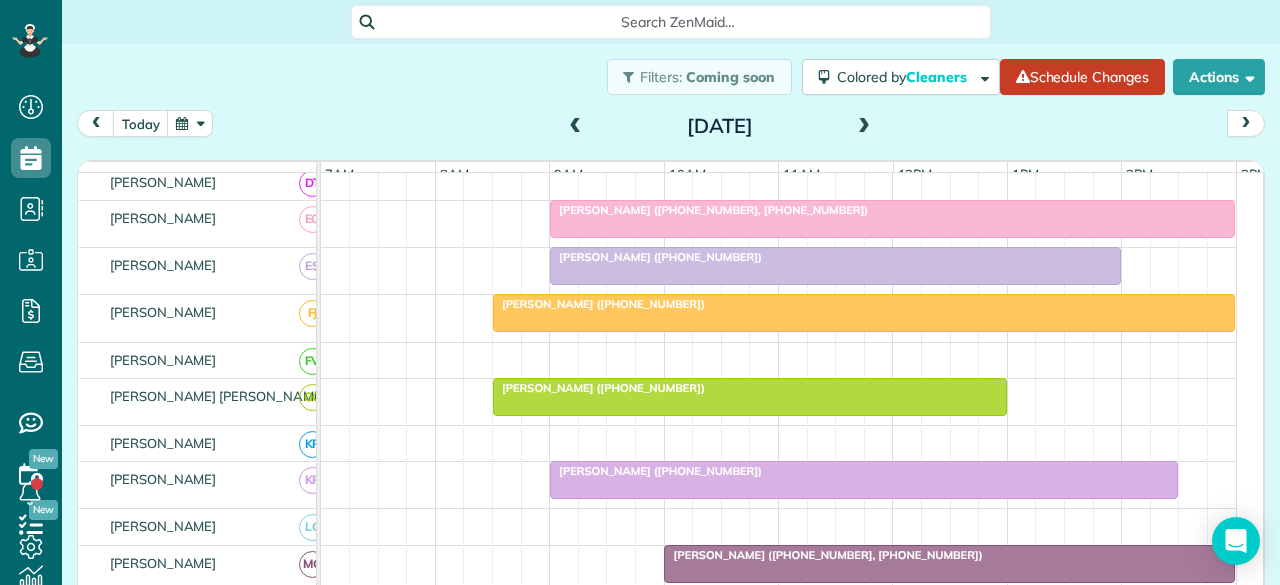 click on "[PERSON_NAME] ([PHONE_NUMBER])" at bounding box center [750, 388] 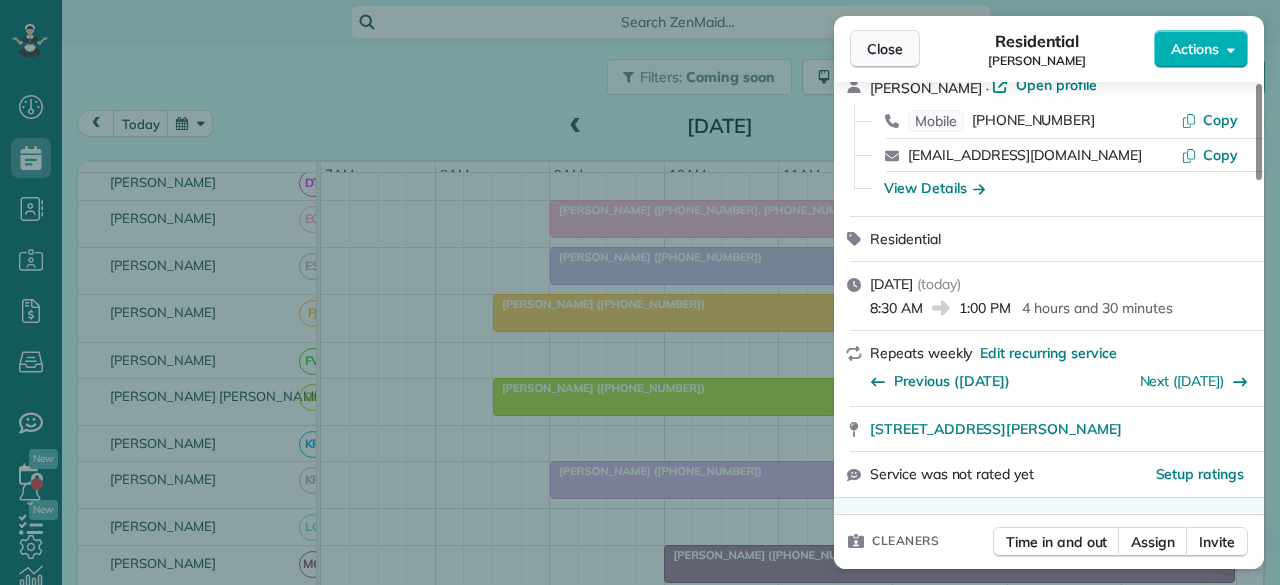 click on "Close" at bounding box center (885, 49) 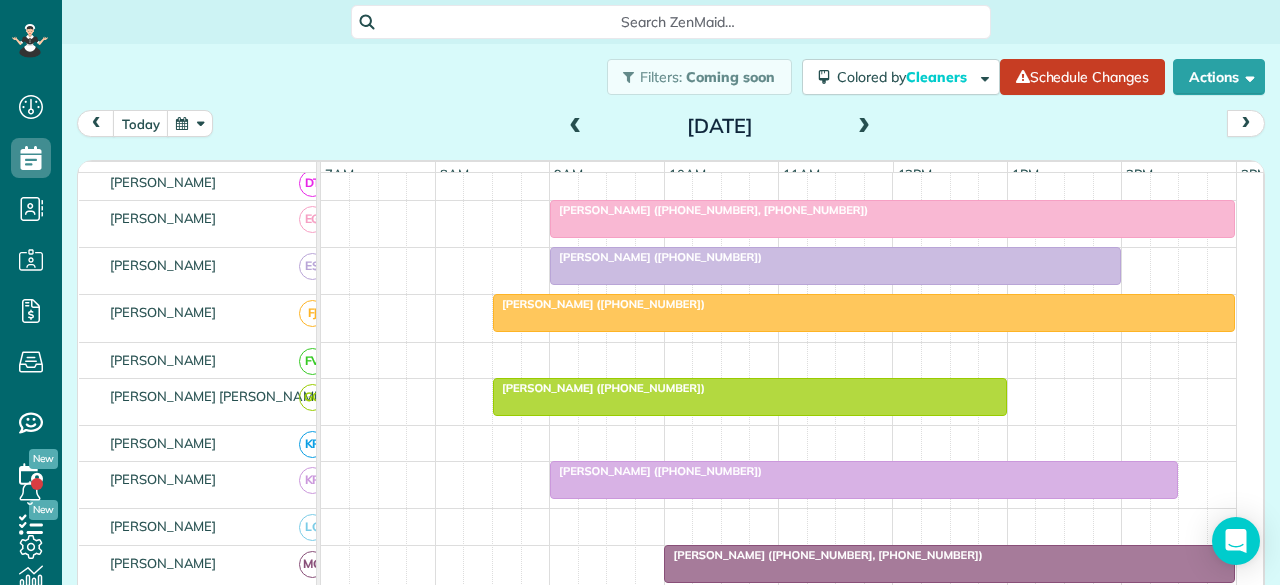 scroll, scrollTop: 698, scrollLeft: 0, axis: vertical 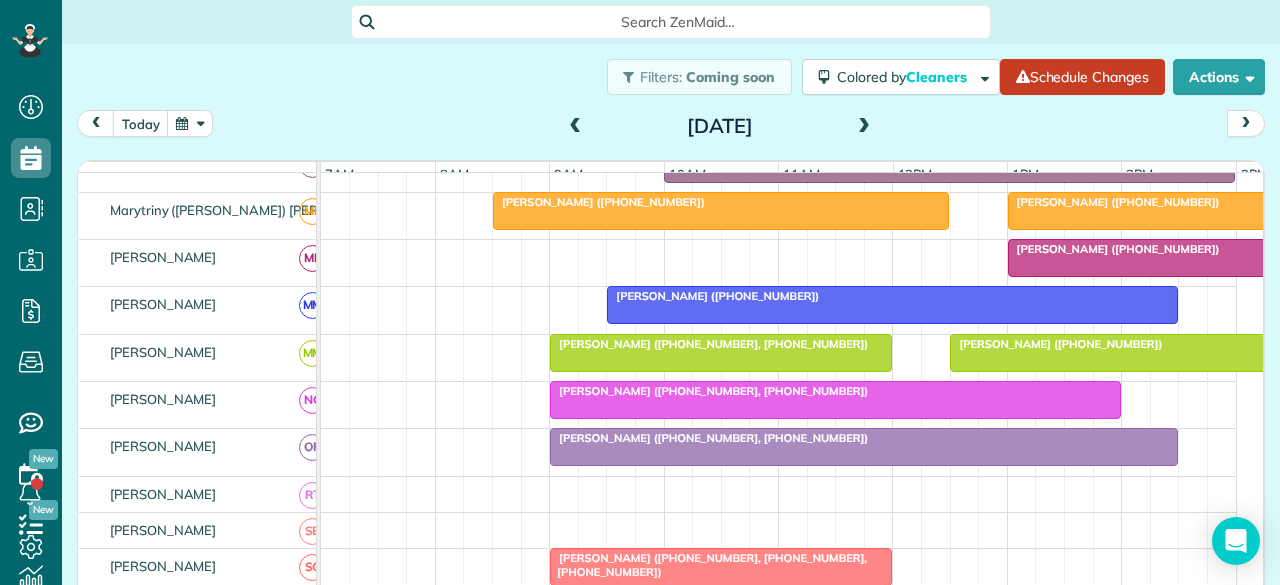 click on "[PERSON_NAME] ([PHONE_NUMBER], [PHONE_NUMBER])" at bounding box center [709, 391] 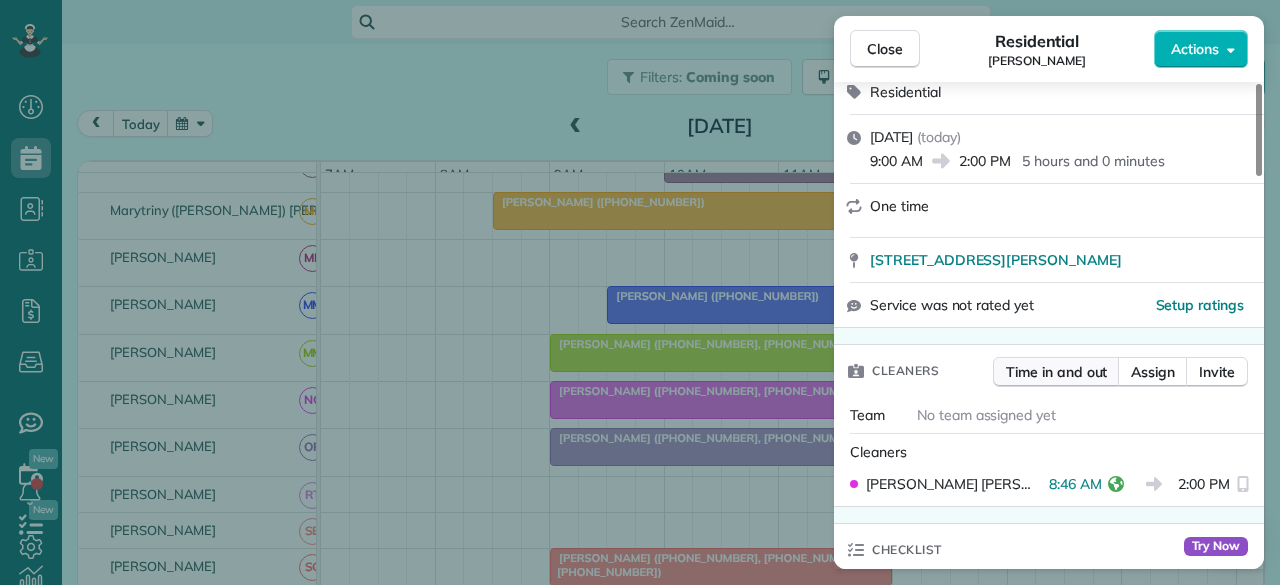 scroll, scrollTop: 300, scrollLeft: 0, axis: vertical 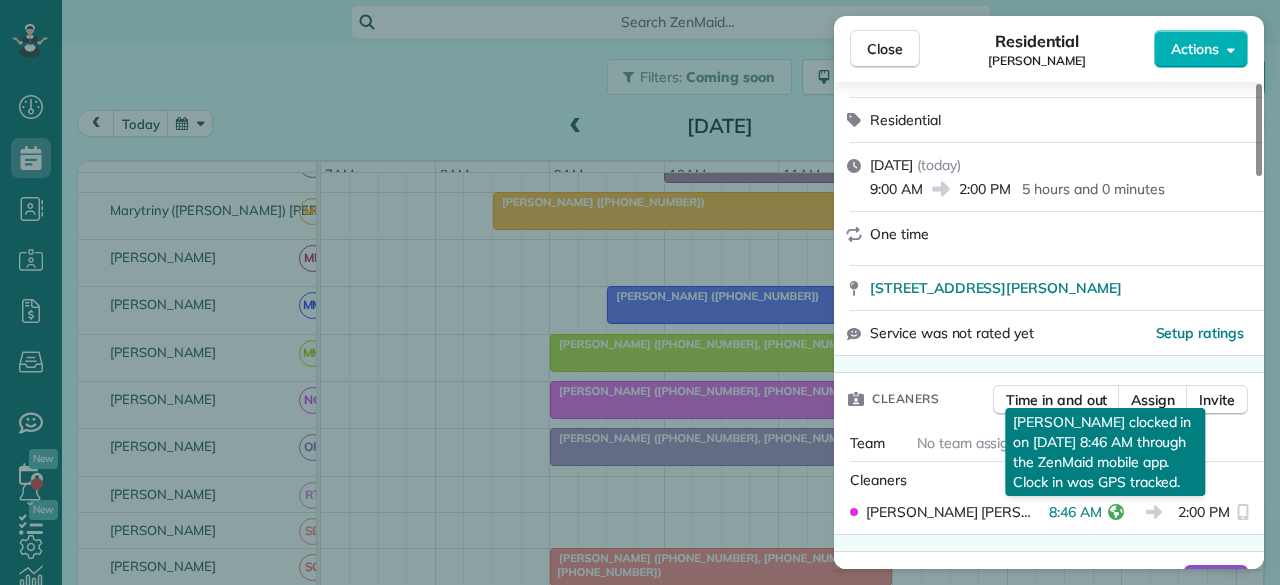 click 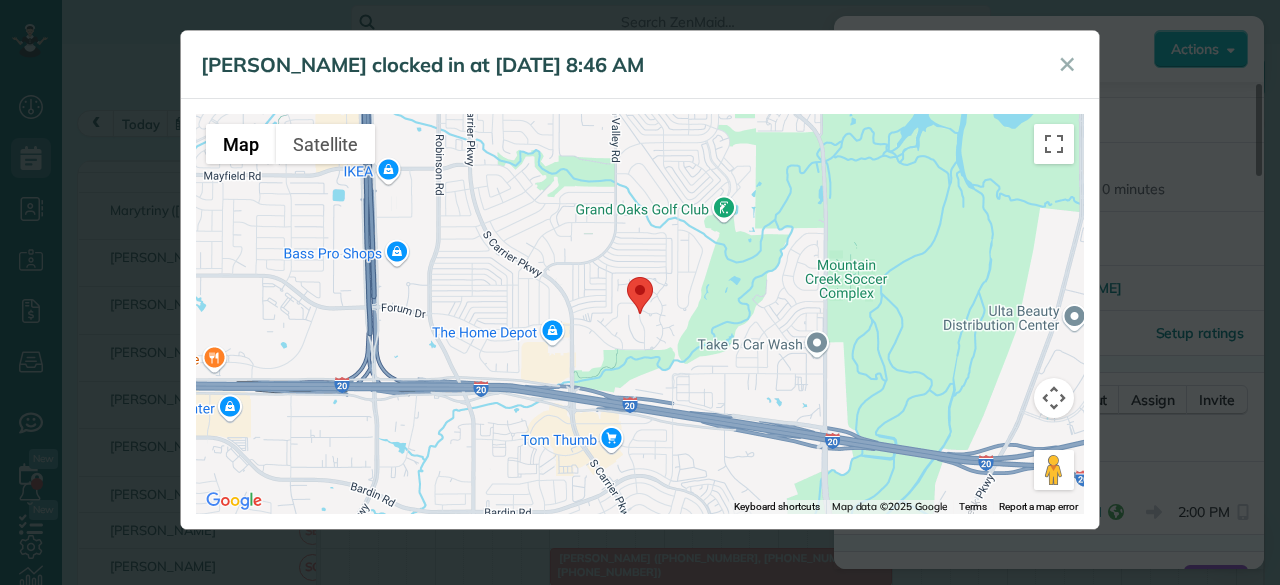 click at bounding box center [627, 277] 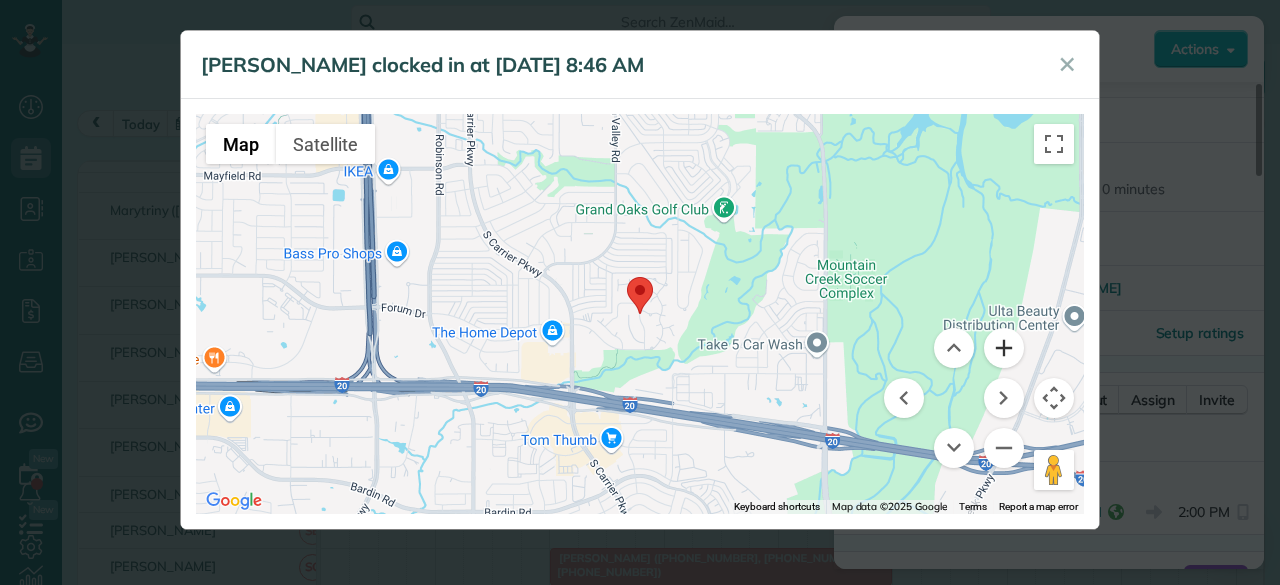 click at bounding box center [1004, 348] 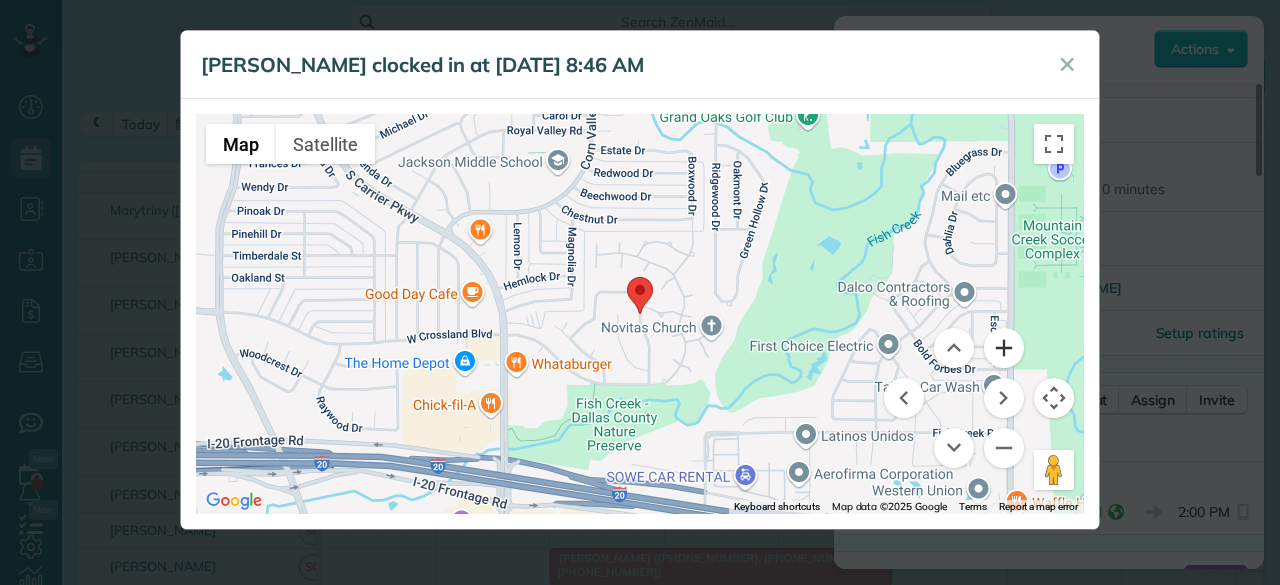 click at bounding box center (1004, 348) 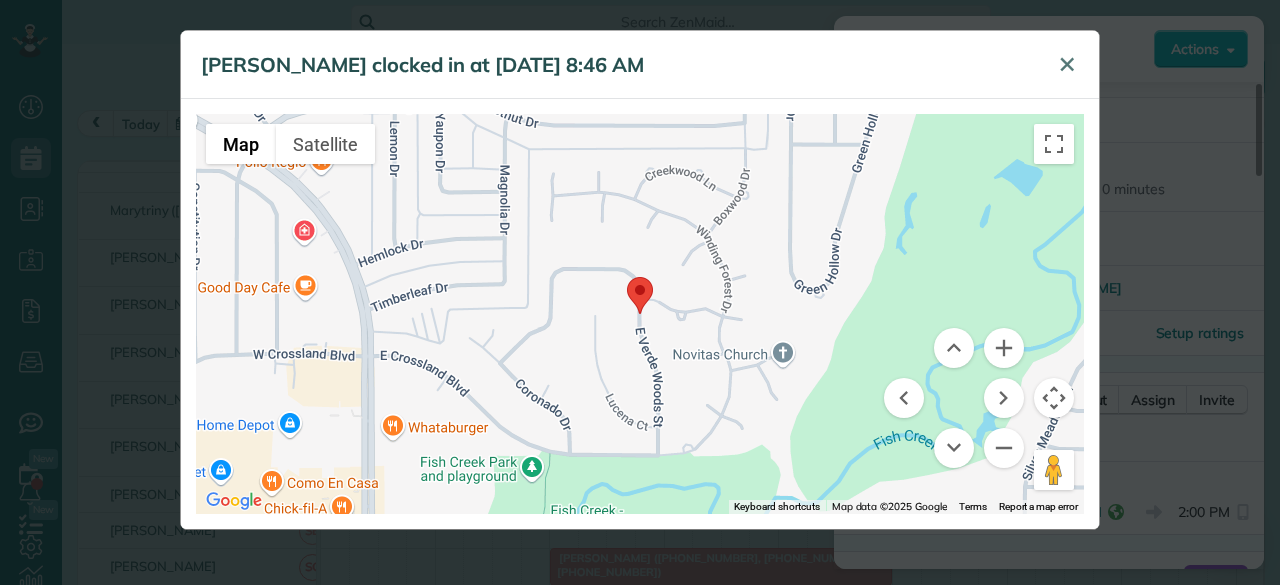 click on "✕" at bounding box center (1067, 64) 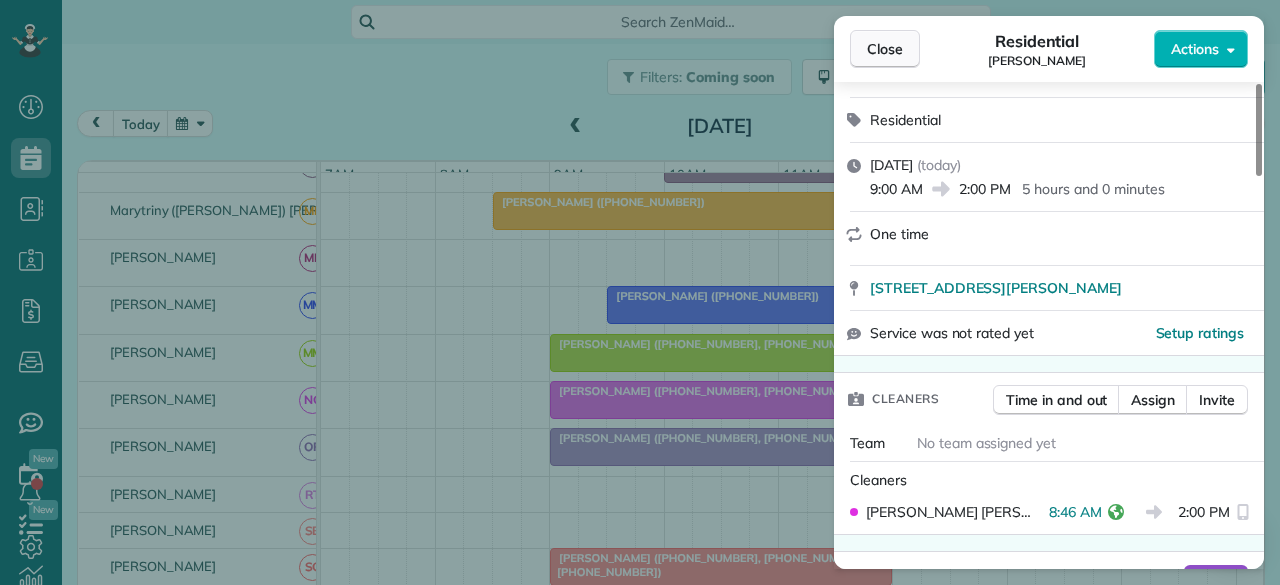 click on "Close" at bounding box center [885, 49] 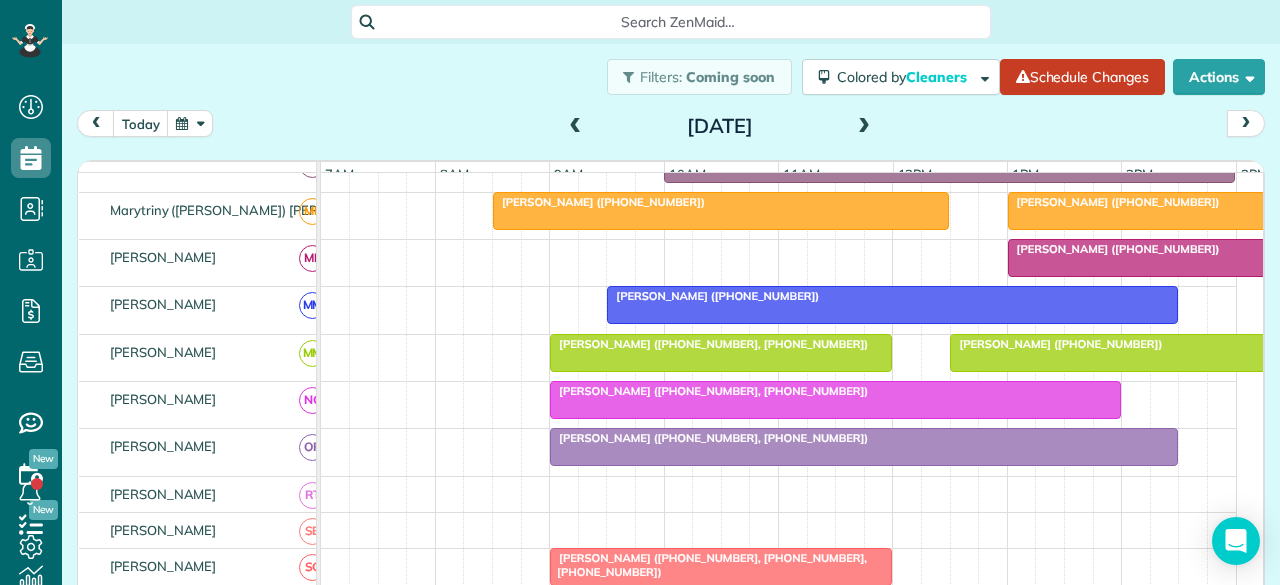 scroll, scrollTop: 948, scrollLeft: 0, axis: vertical 